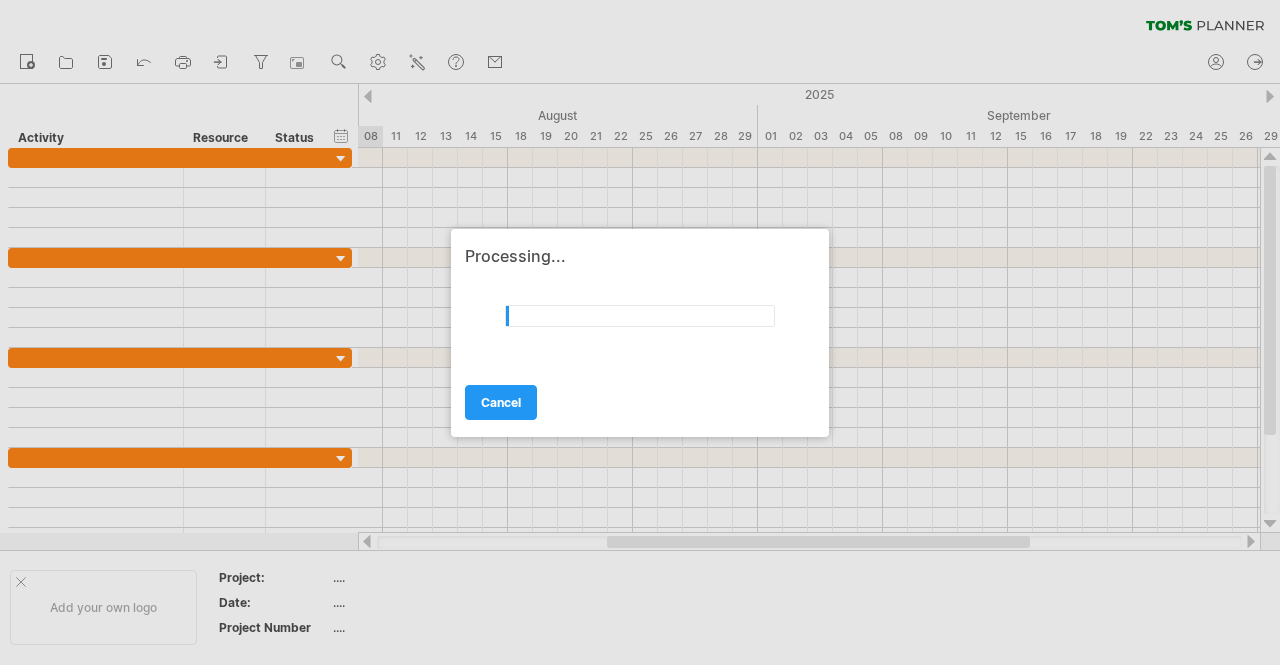 scroll, scrollTop: 0, scrollLeft: 0, axis: both 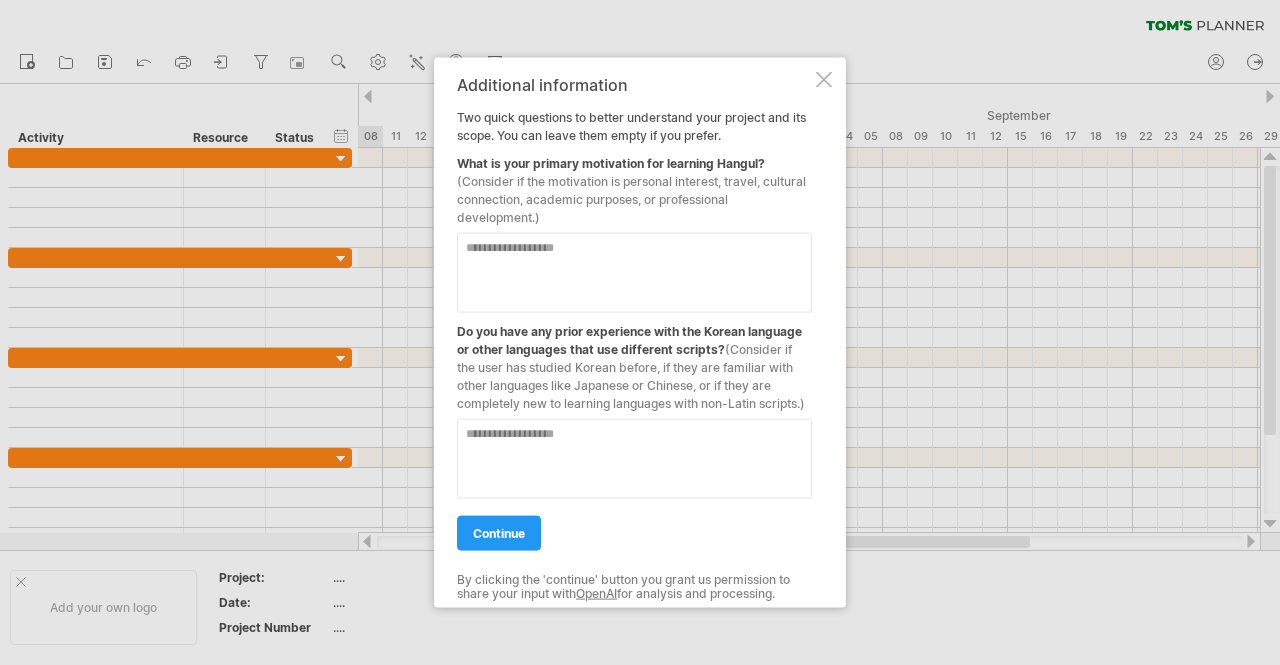 click at bounding box center [634, 272] 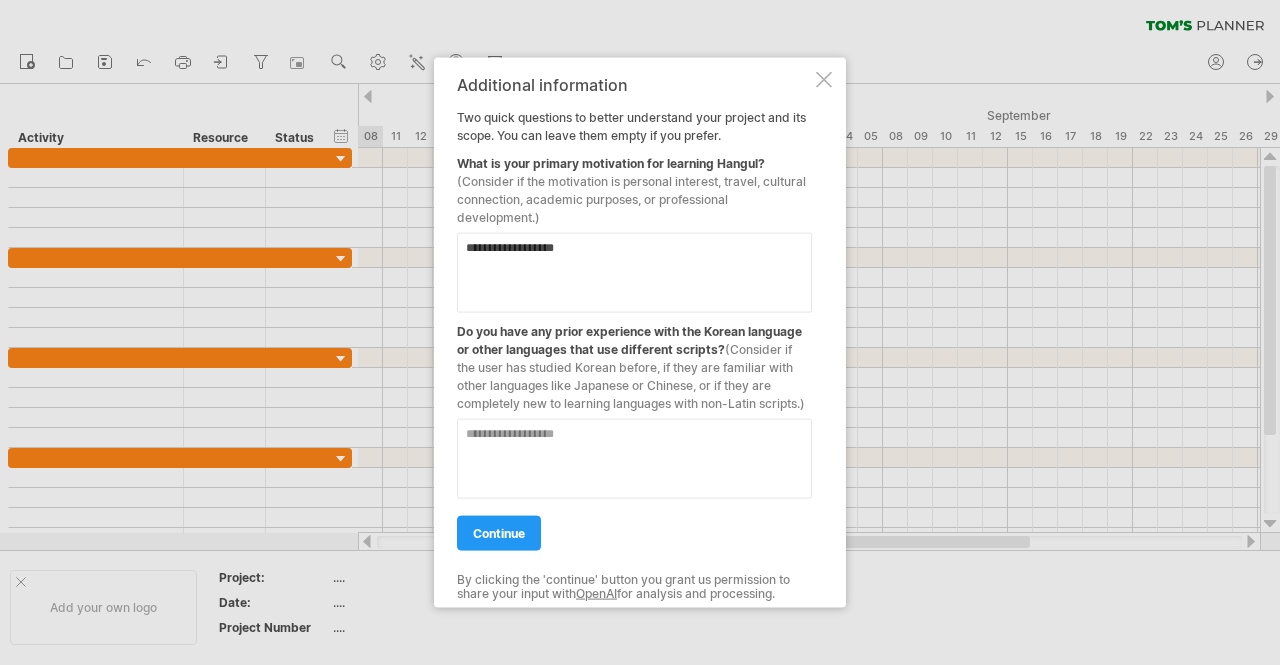 type on "**********" 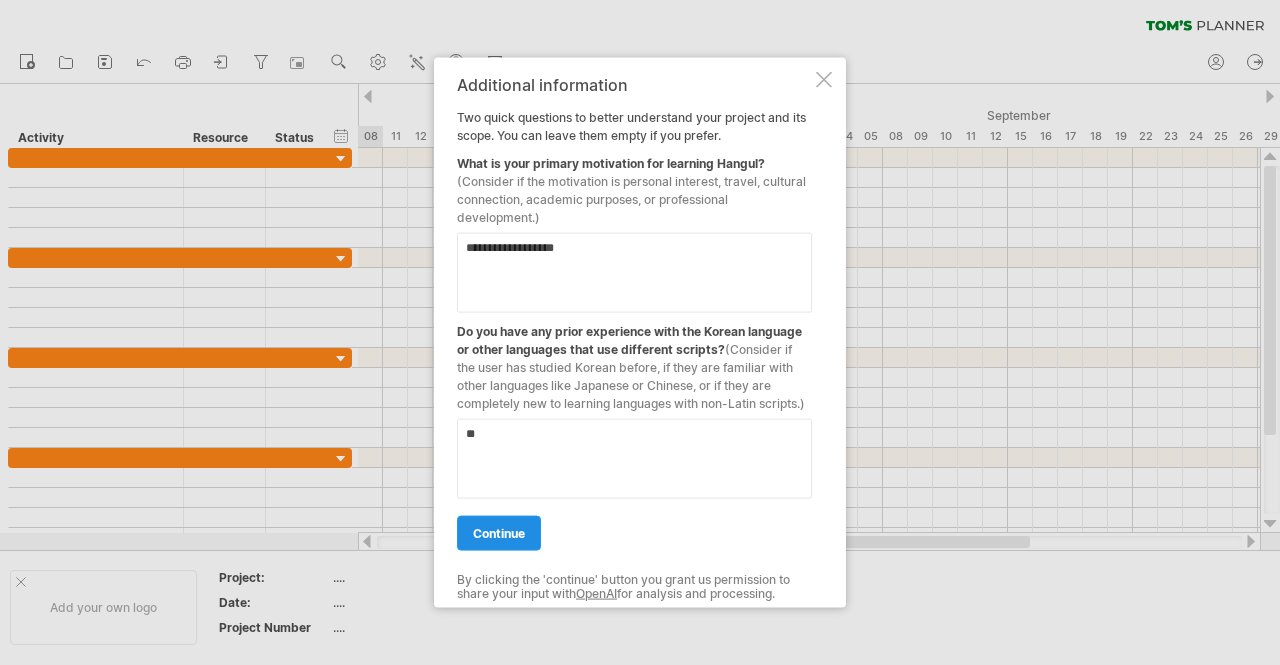 type on "**" 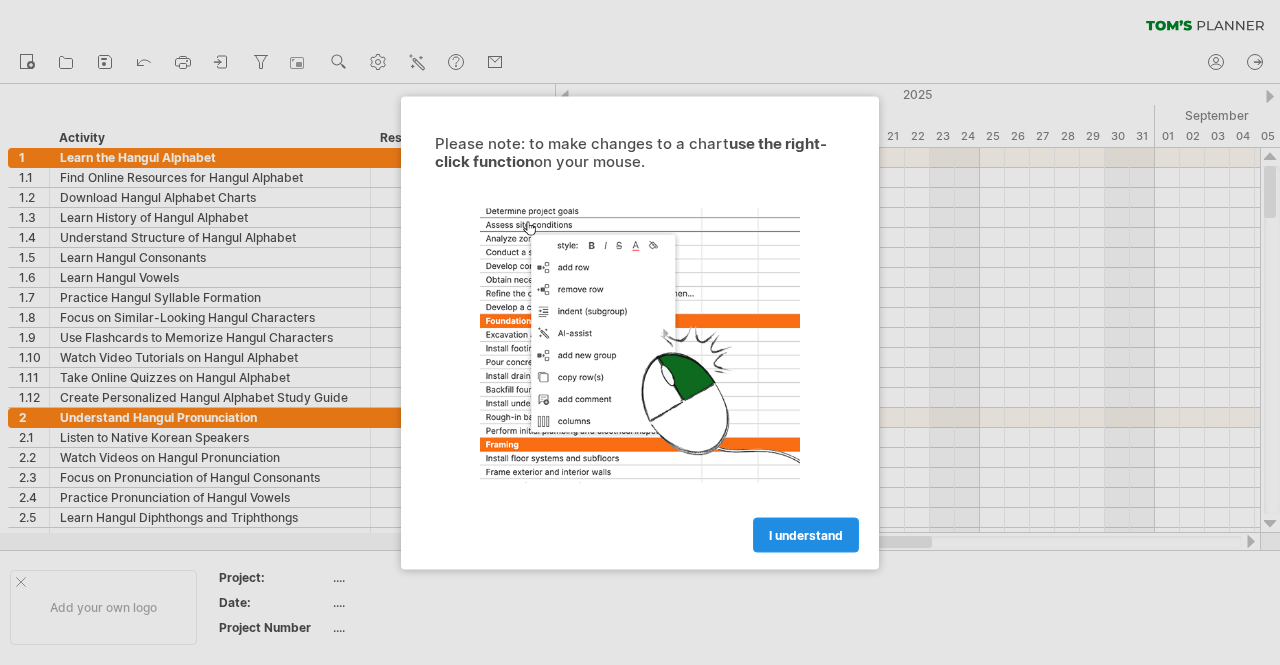 click on "I understand" at bounding box center (806, 534) 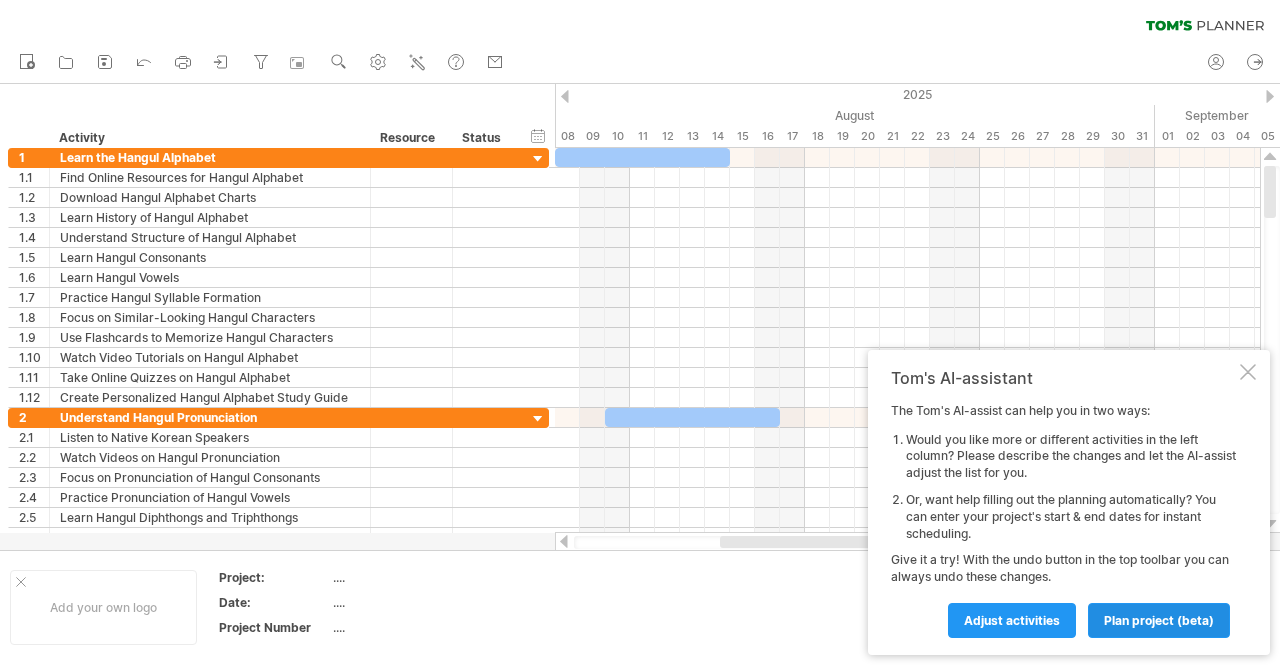 click on "plan project (beta)" at bounding box center [1159, 620] 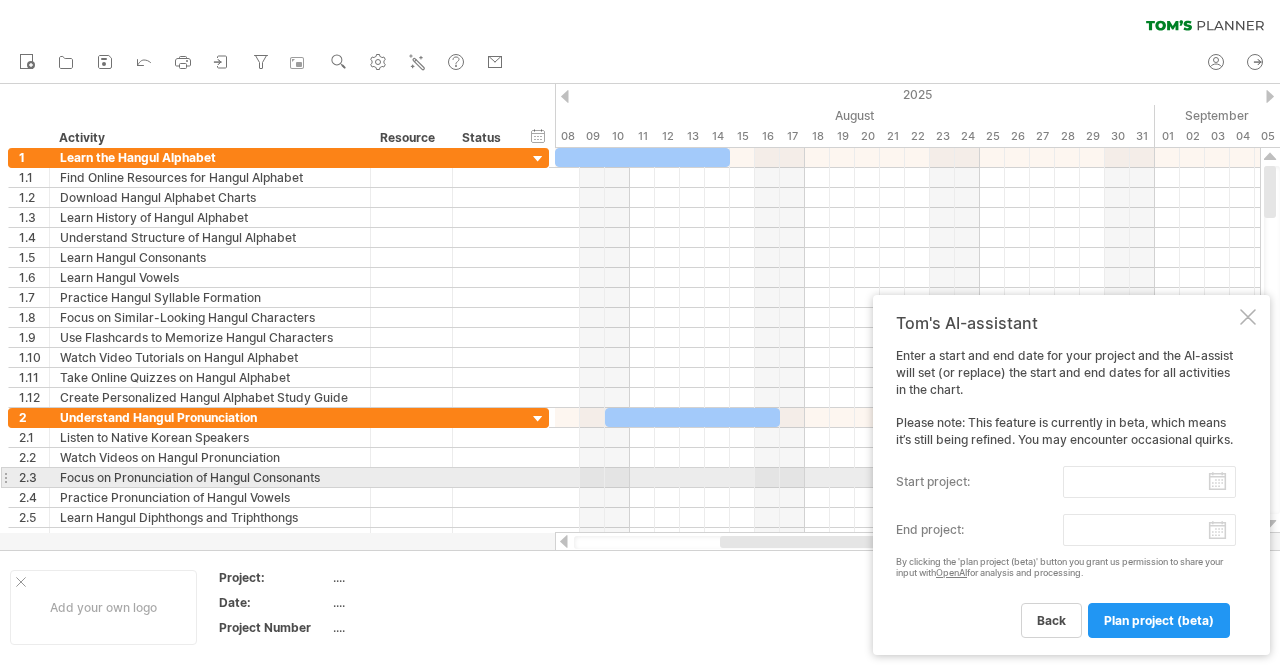 click on "start project:" at bounding box center (1149, 482) 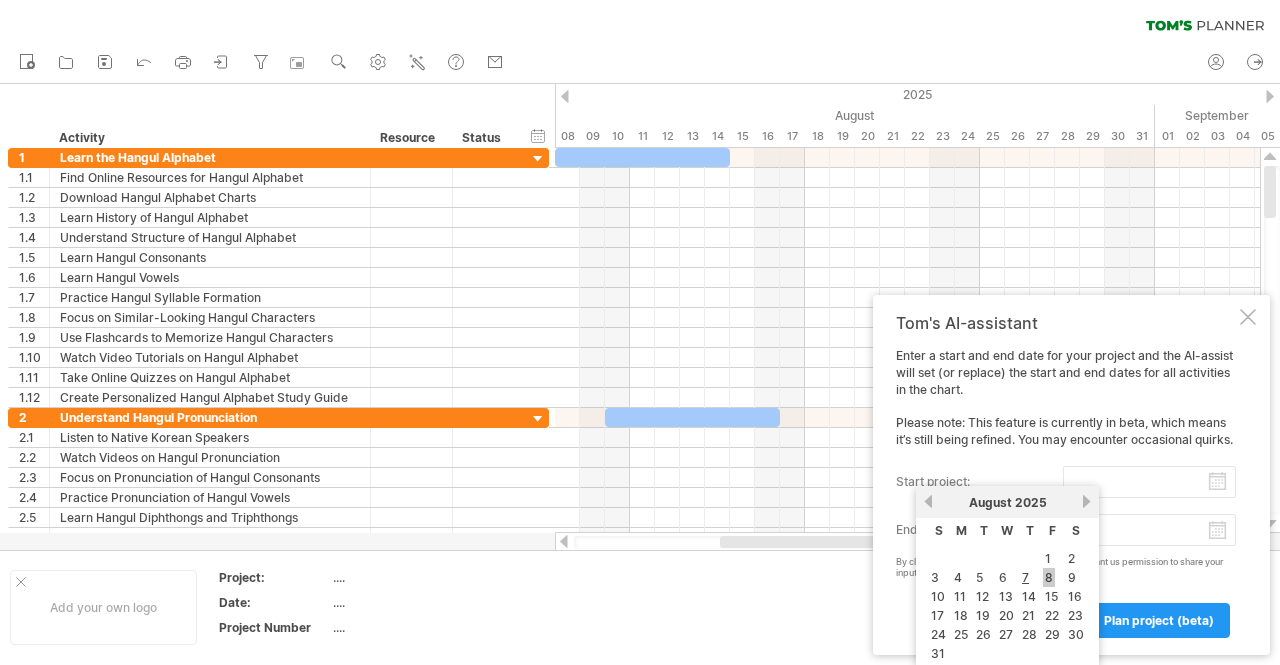 click on "8" at bounding box center (1049, 577) 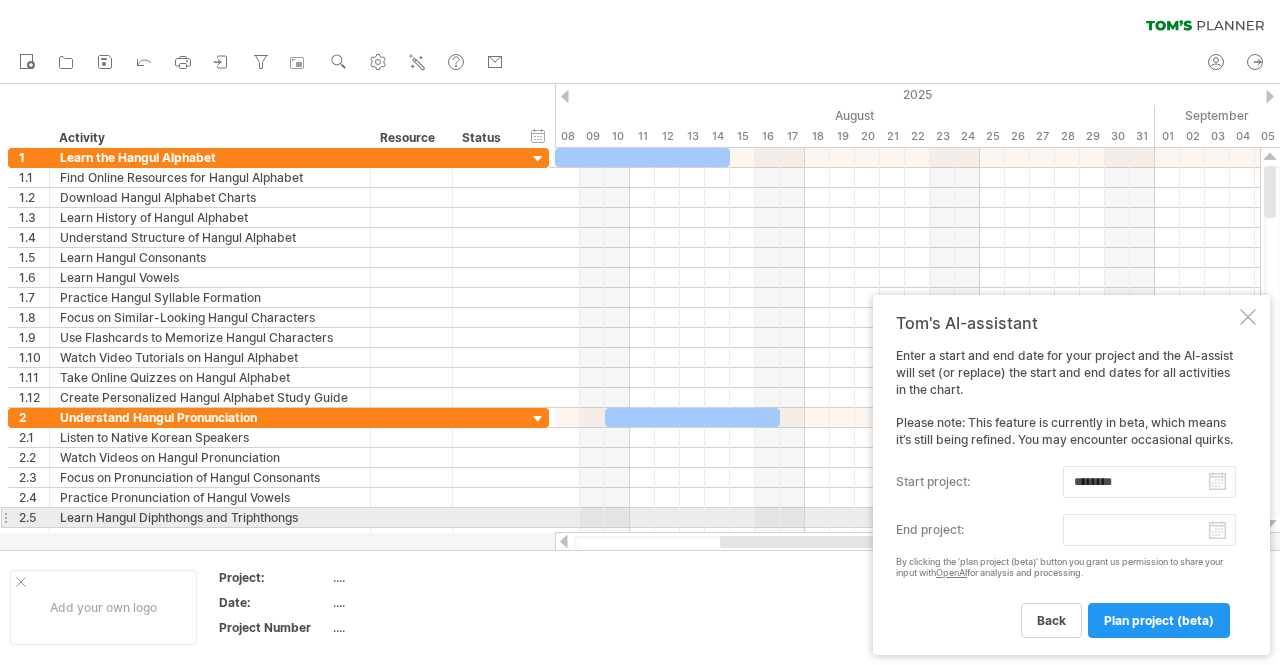 click on "progress(100%)
Trying to reach plan.tomsplanner.com
Connected again...
0%
clear filter
reapply filter" at bounding box center [640, 334] 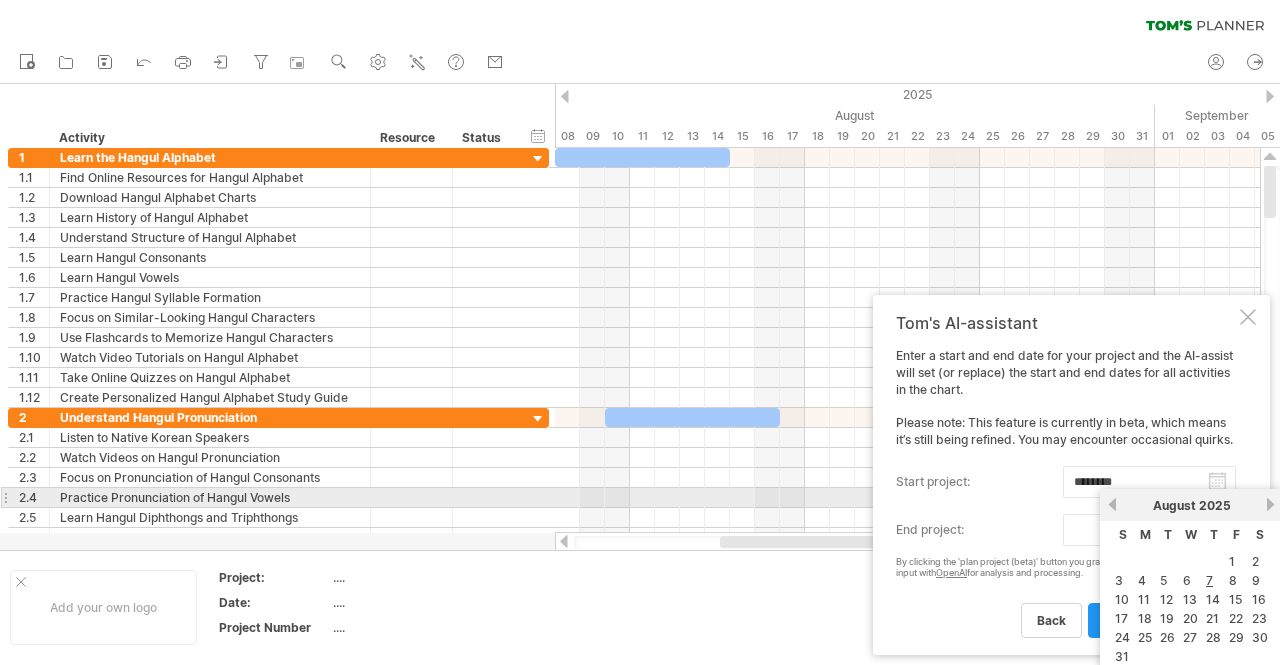 click on "next" at bounding box center (1270, 504) 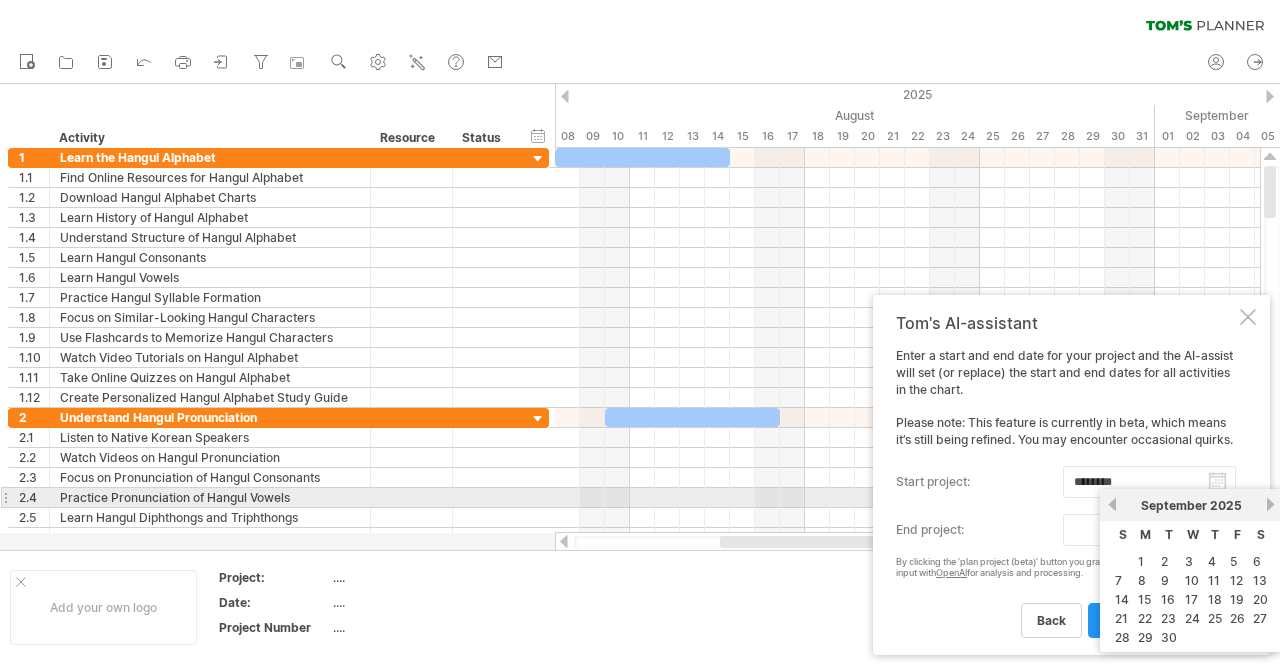 click on "previous" at bounding box center (1112, 504) 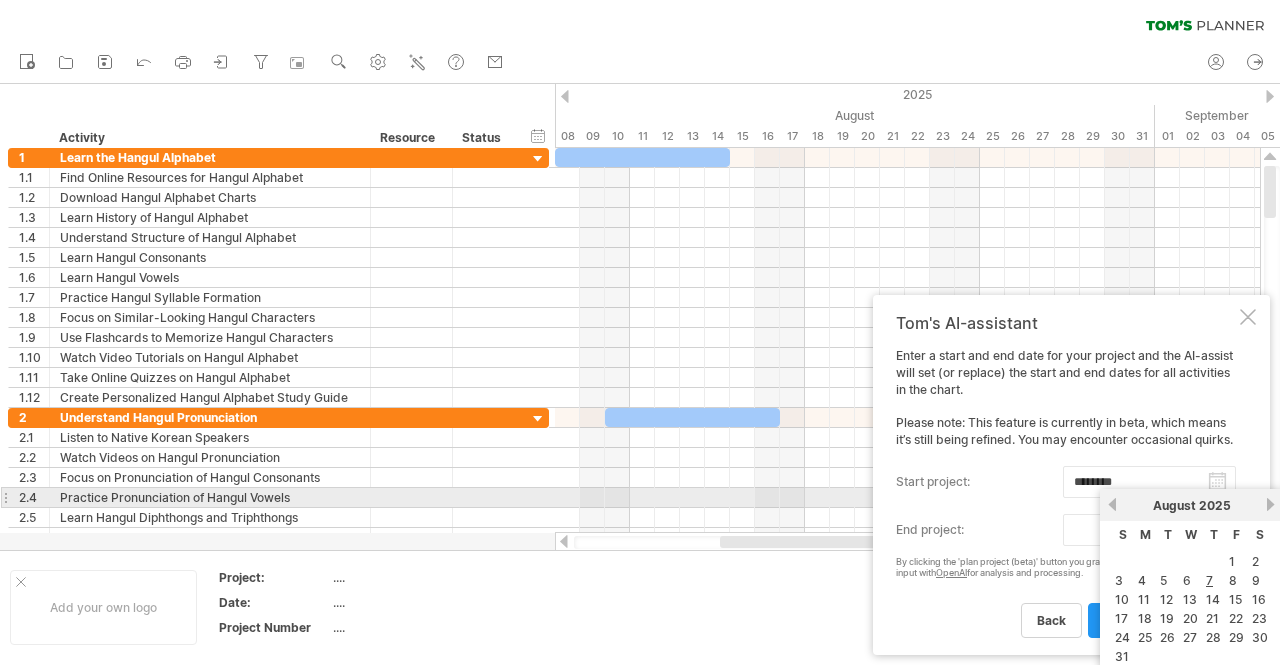 click on "2025" at bounding box center (1215, 505) 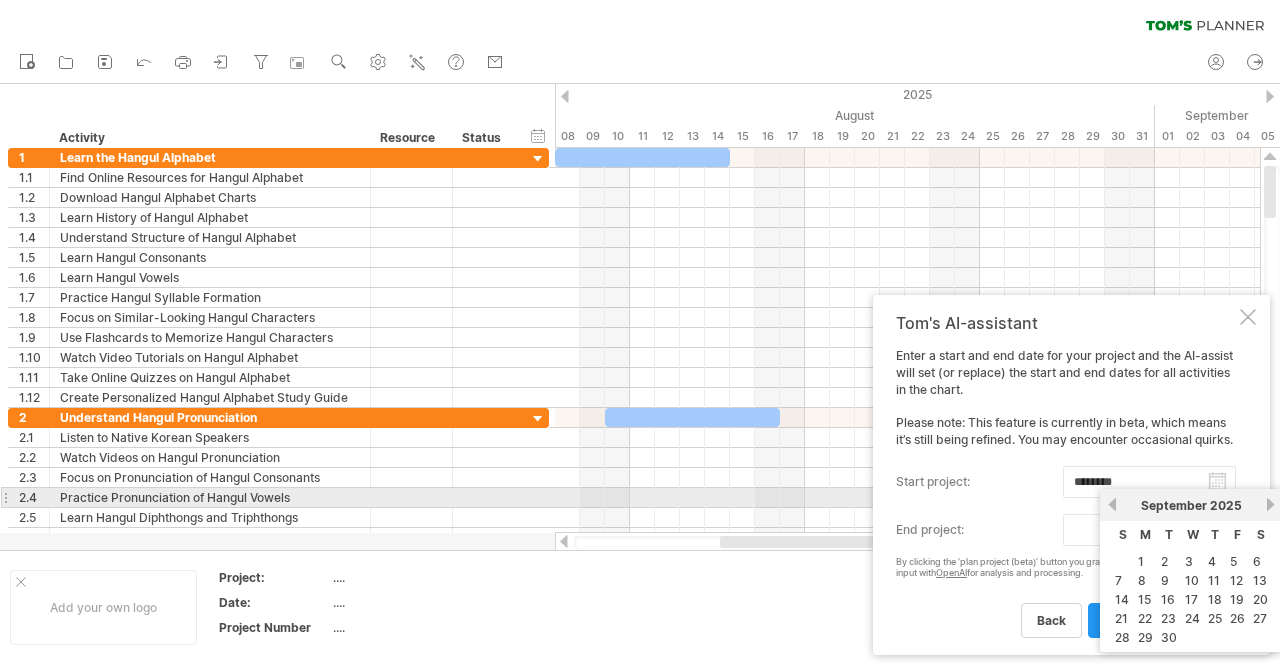 click on "next" at bounding box center (1270, 504) 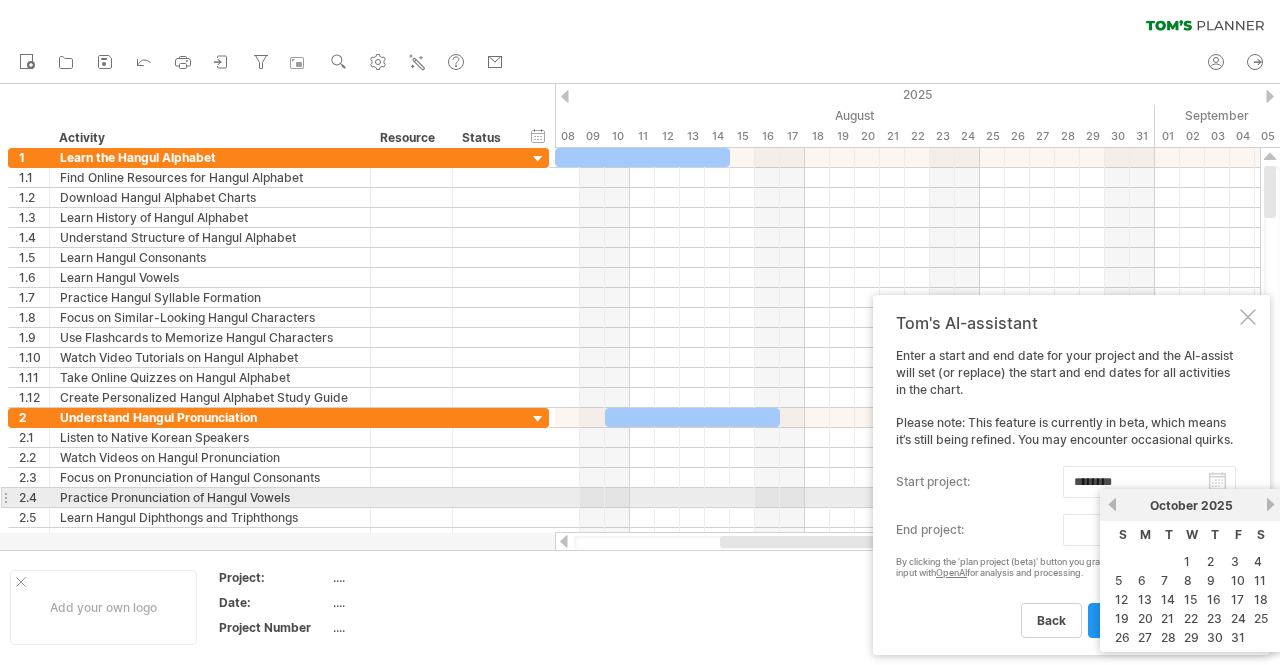 click on "next" at bounding box center (1270, 504) 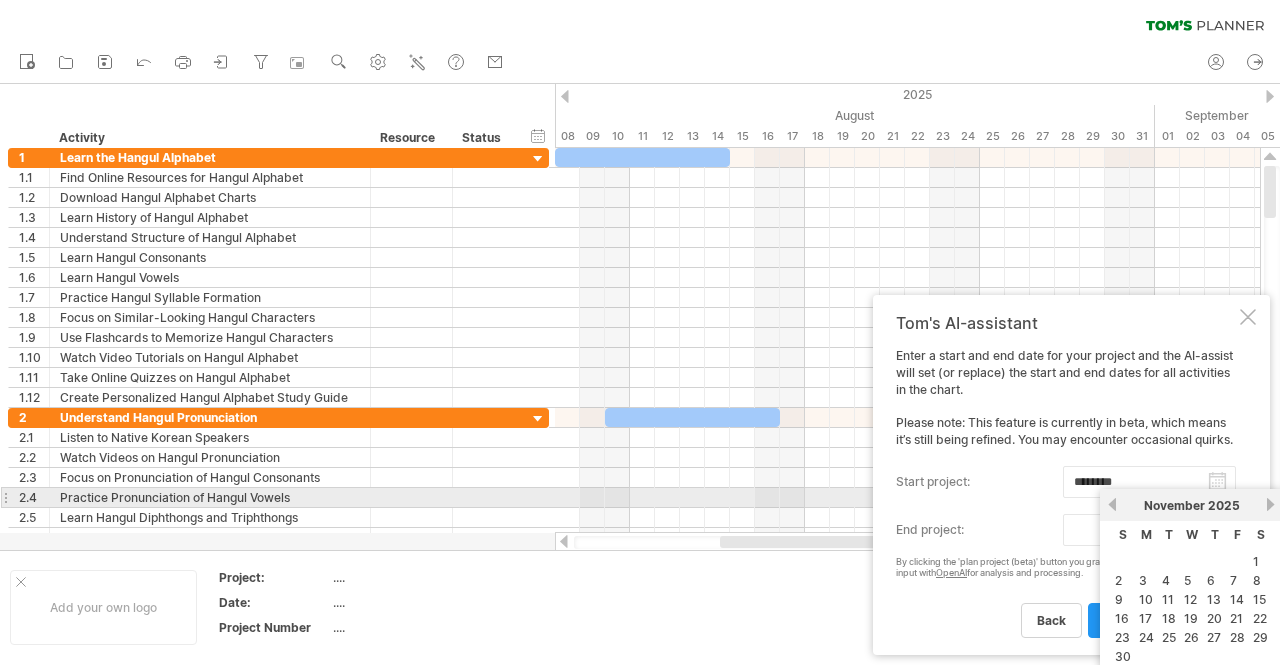 click on "next" at bounding box center [1270, 504] 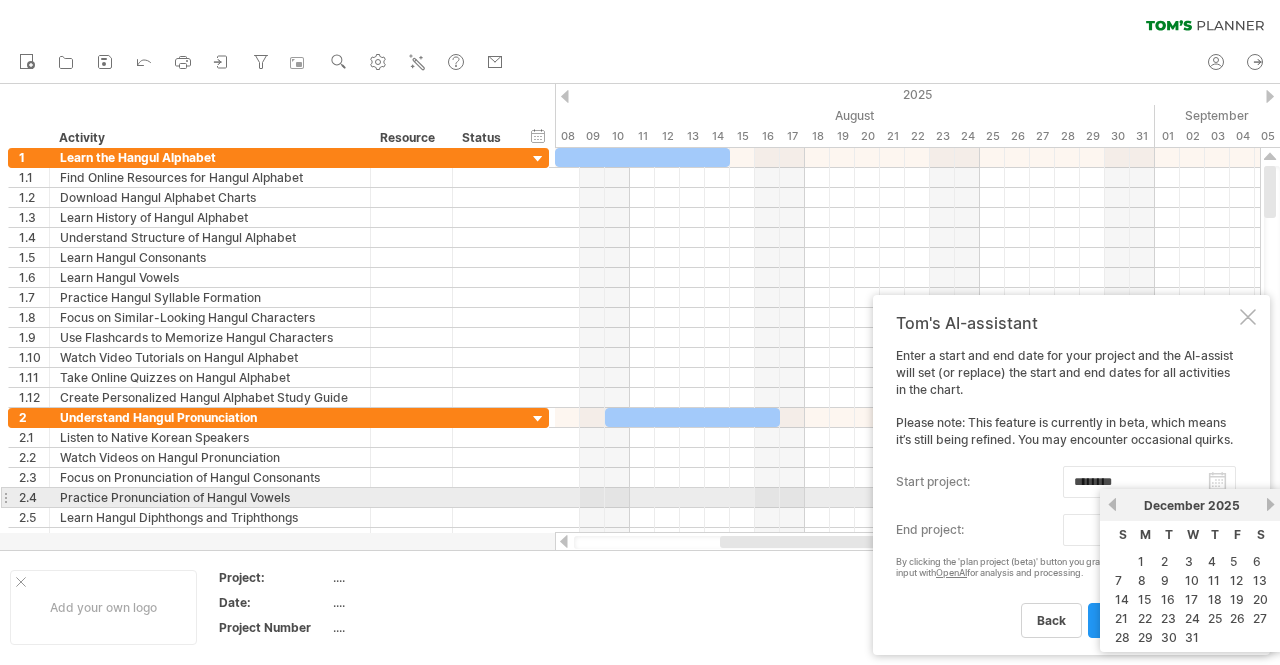 click on "next" at bounding box center (1270, 504) 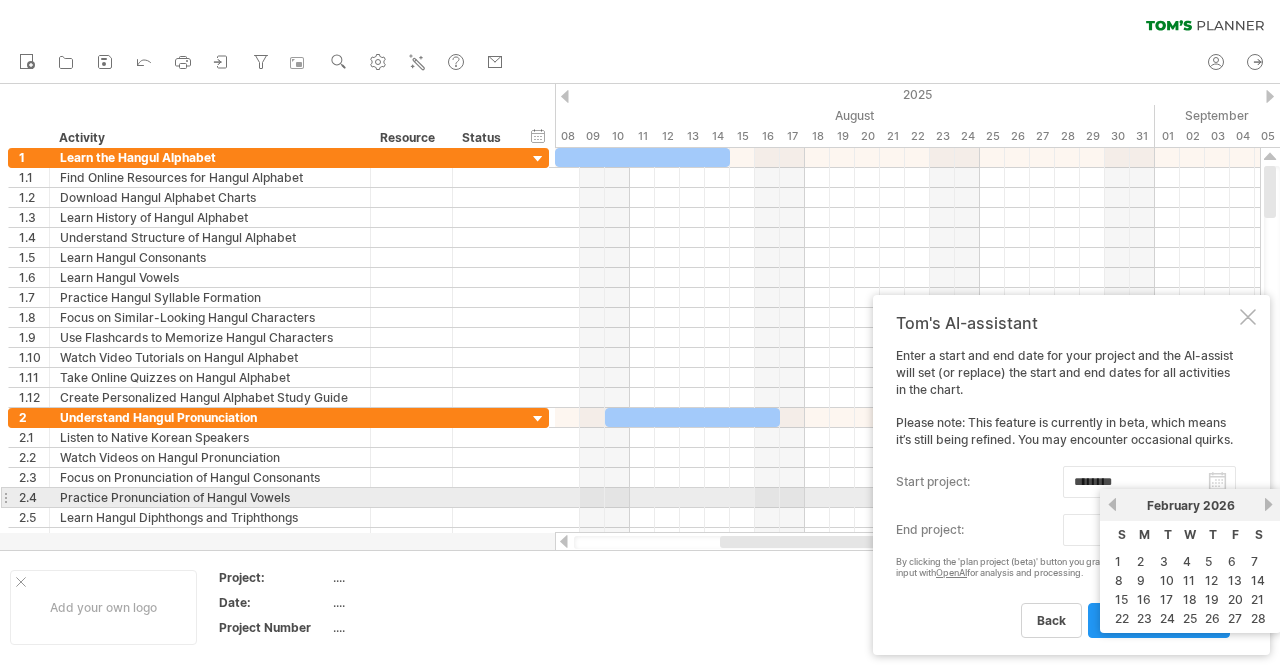 click on "next" at bounding box center (1268, 504) 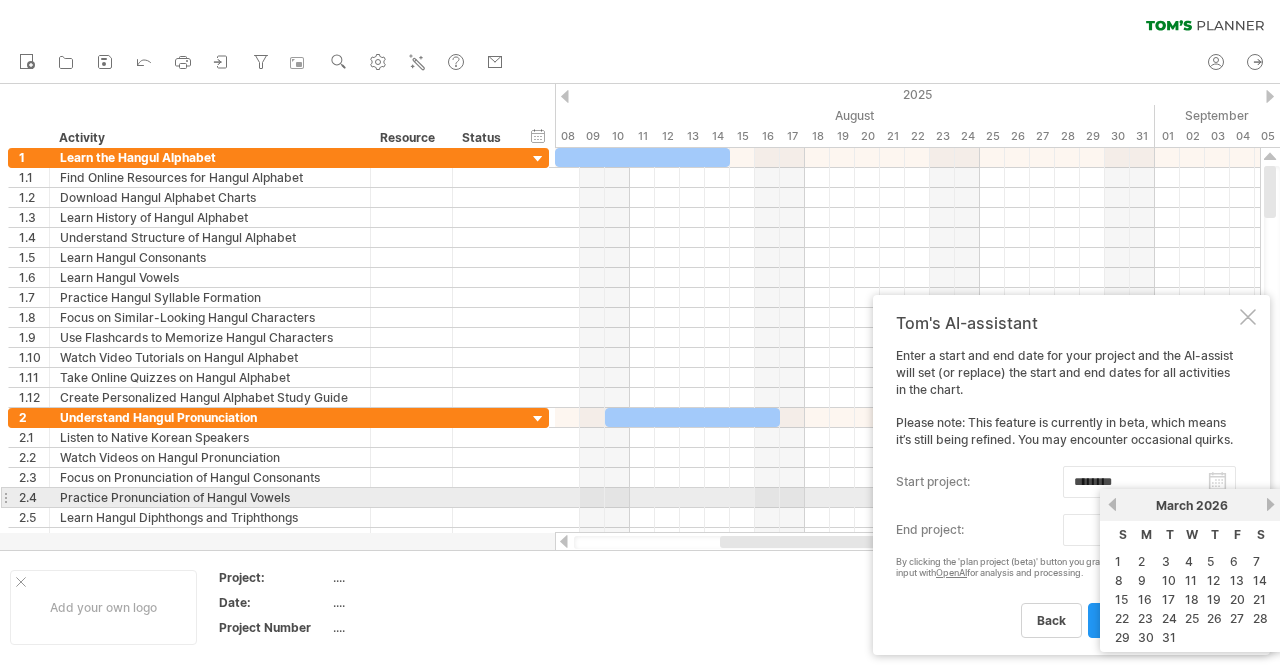 click on "next" at bounding box center [1270, 504] 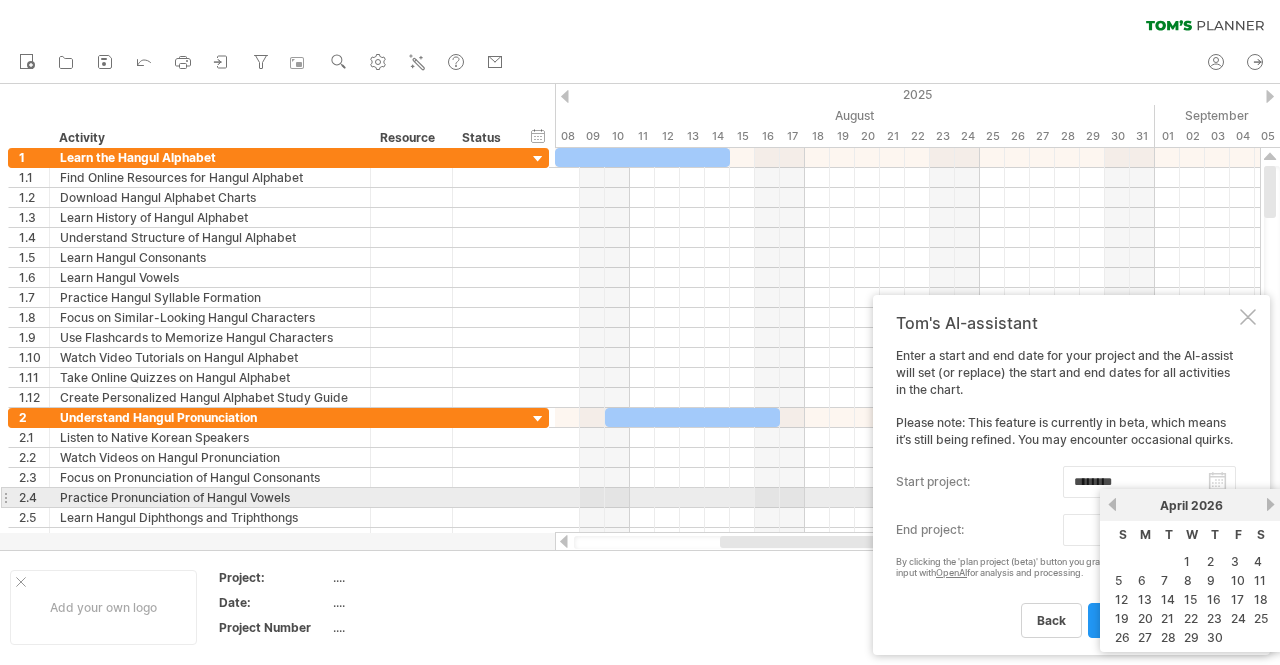 click on "next" at bounding box center (1270, 504) 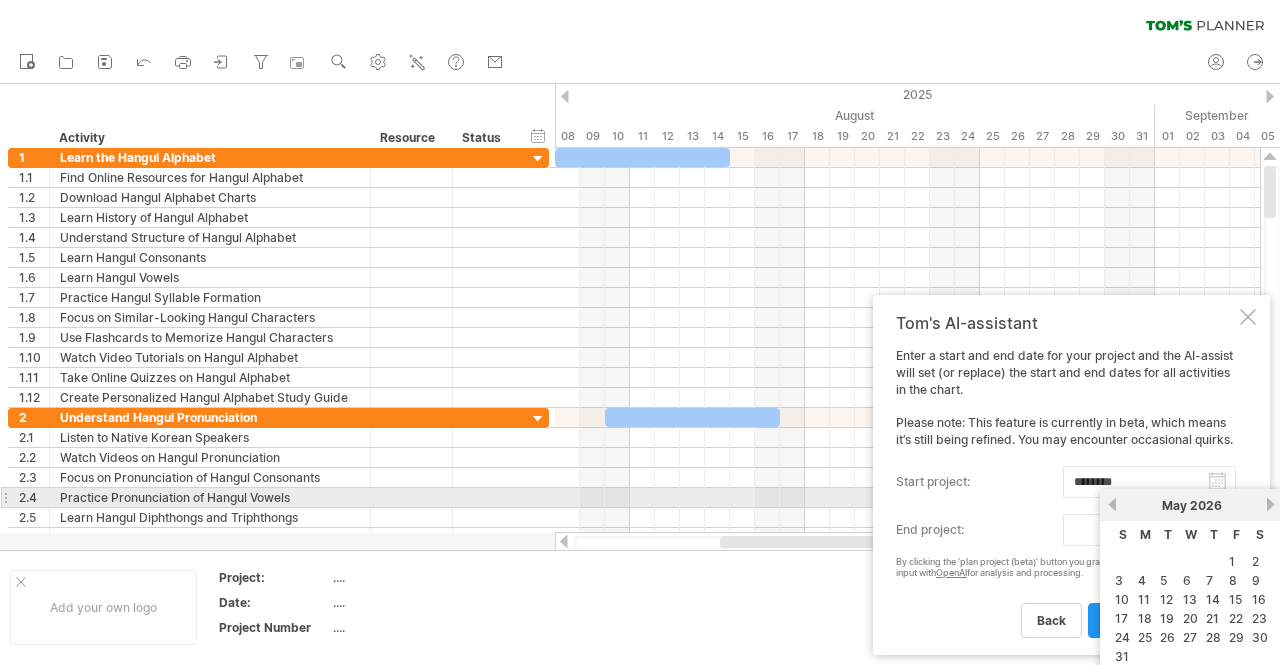 click on "next" at bounding box center [1270, 504] 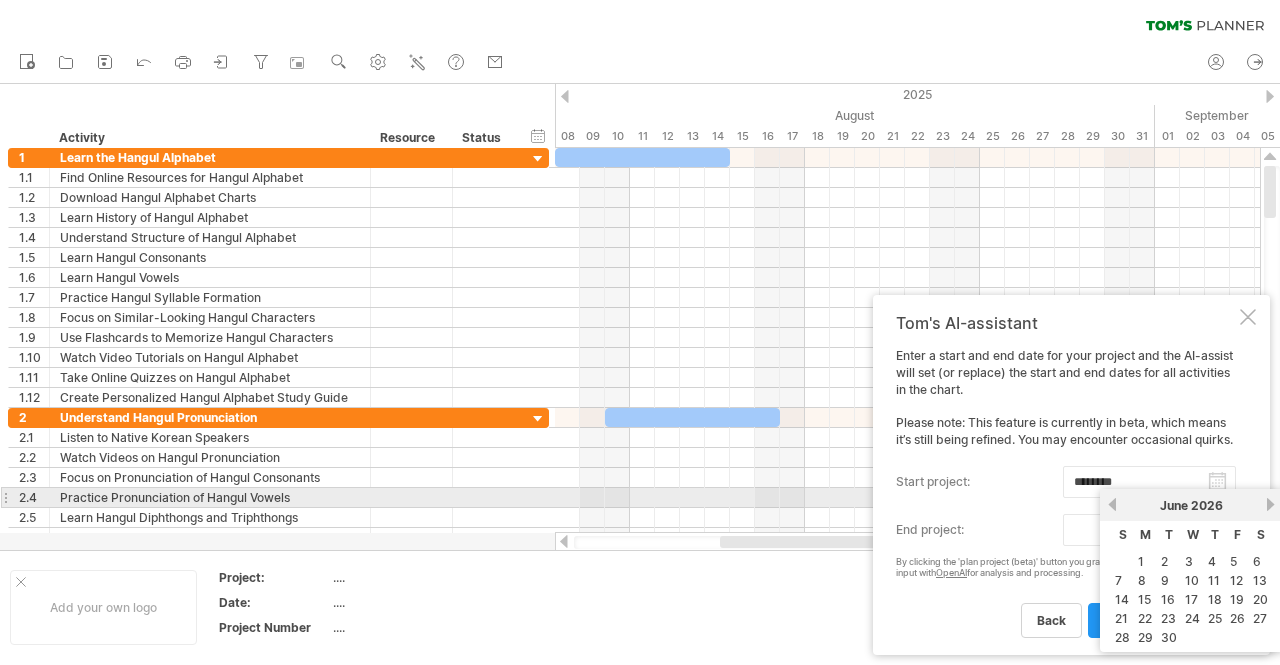 click on "next" at bounding box center [1270, 504] 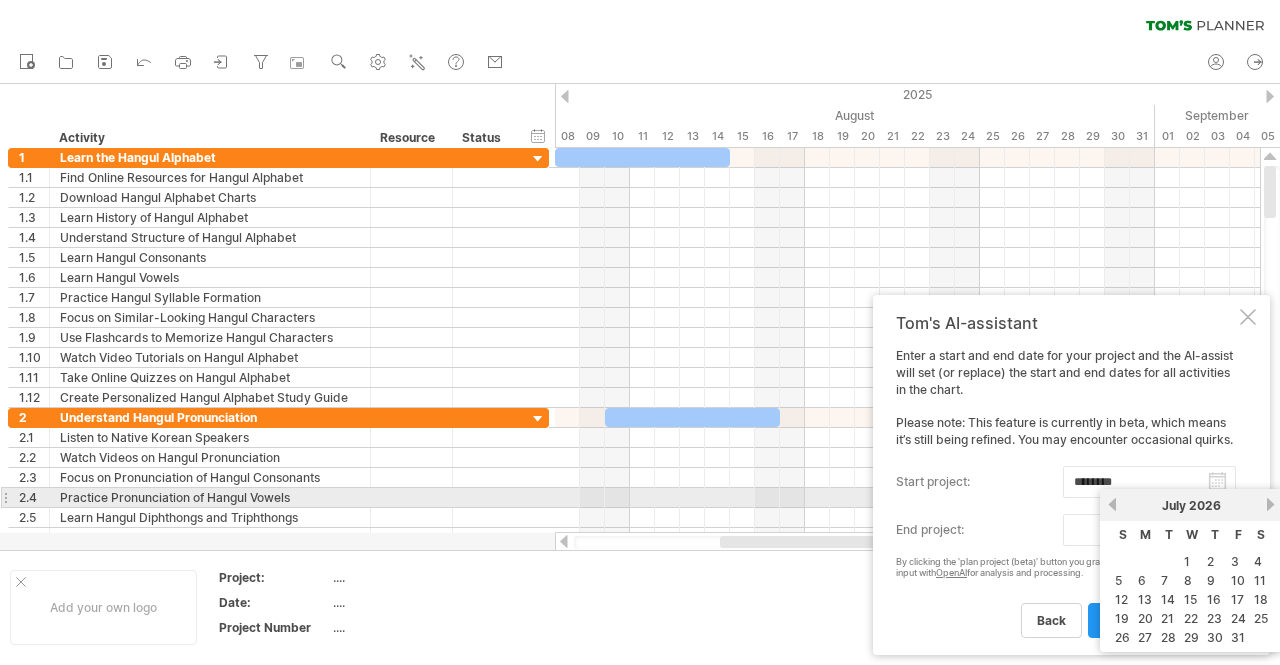 click on "next" at bounding box center (1270, 504) 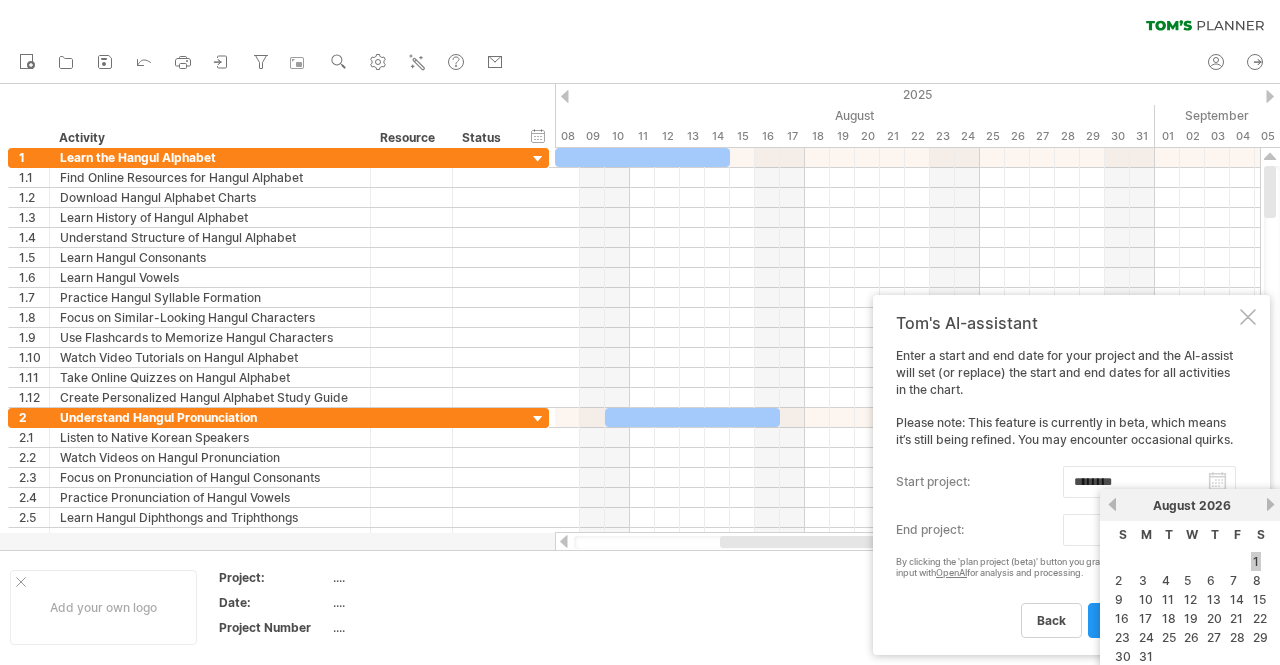 click on "1" at bounding box center [1256, 561] 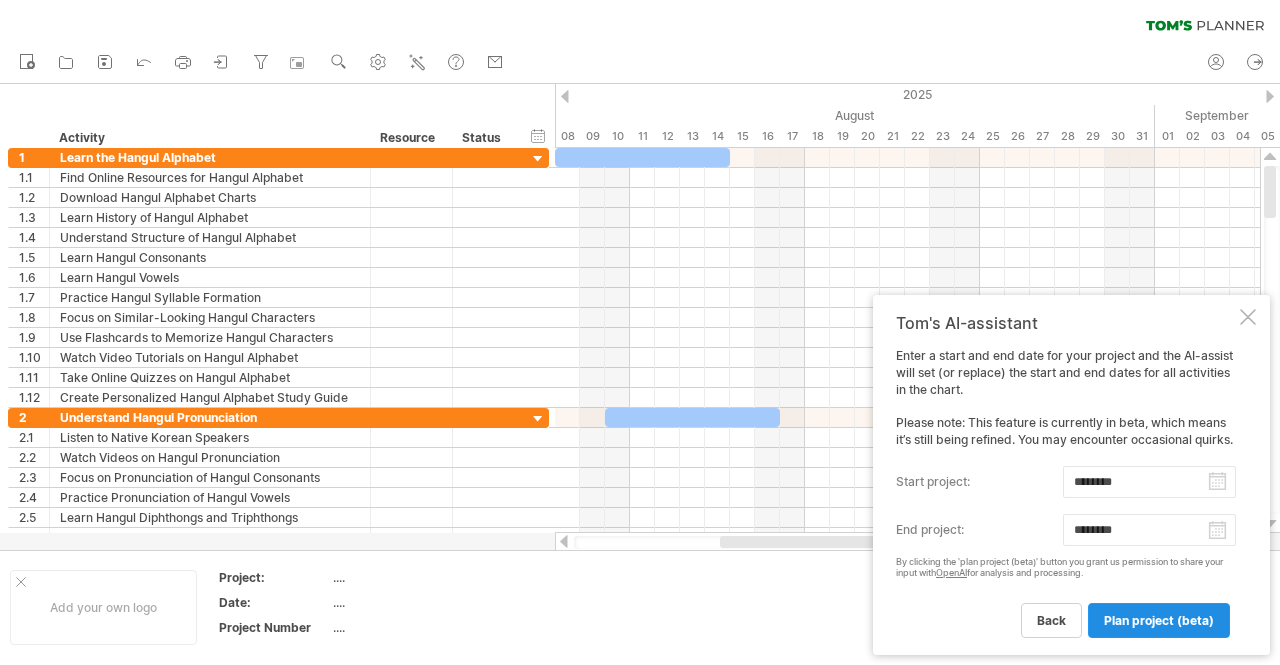 click on "plan project (beta)" at bounding box center [1159, 620] 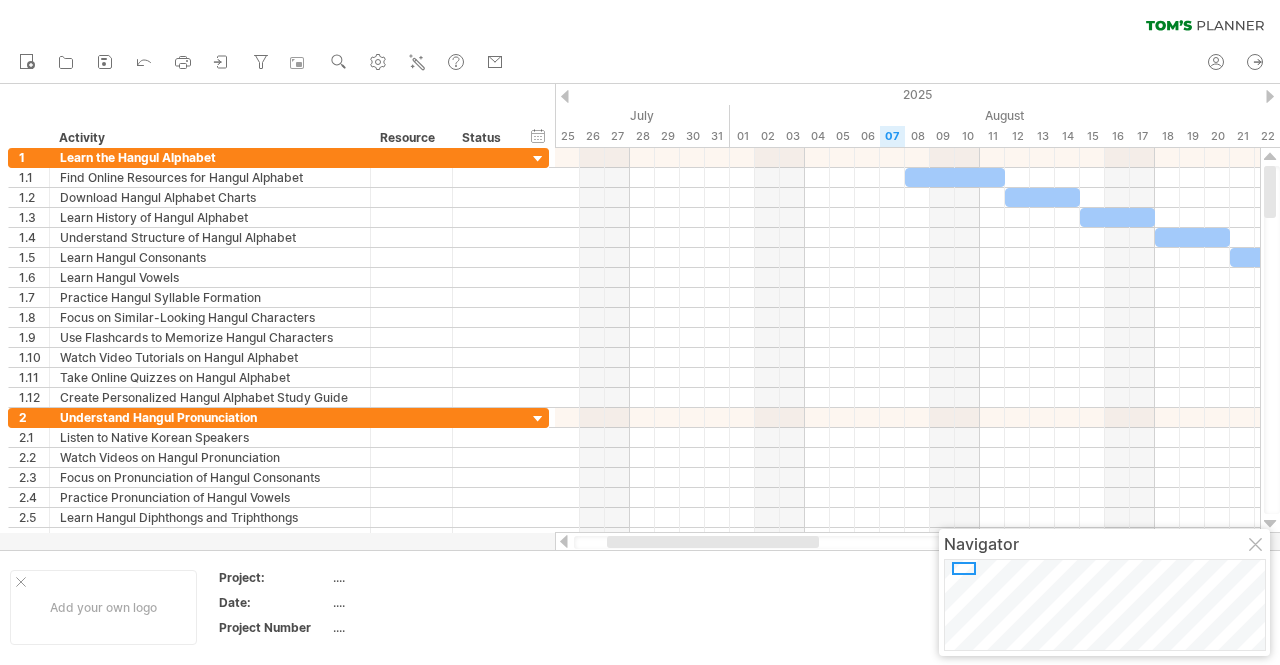 click at bounding box center (1257, 546) 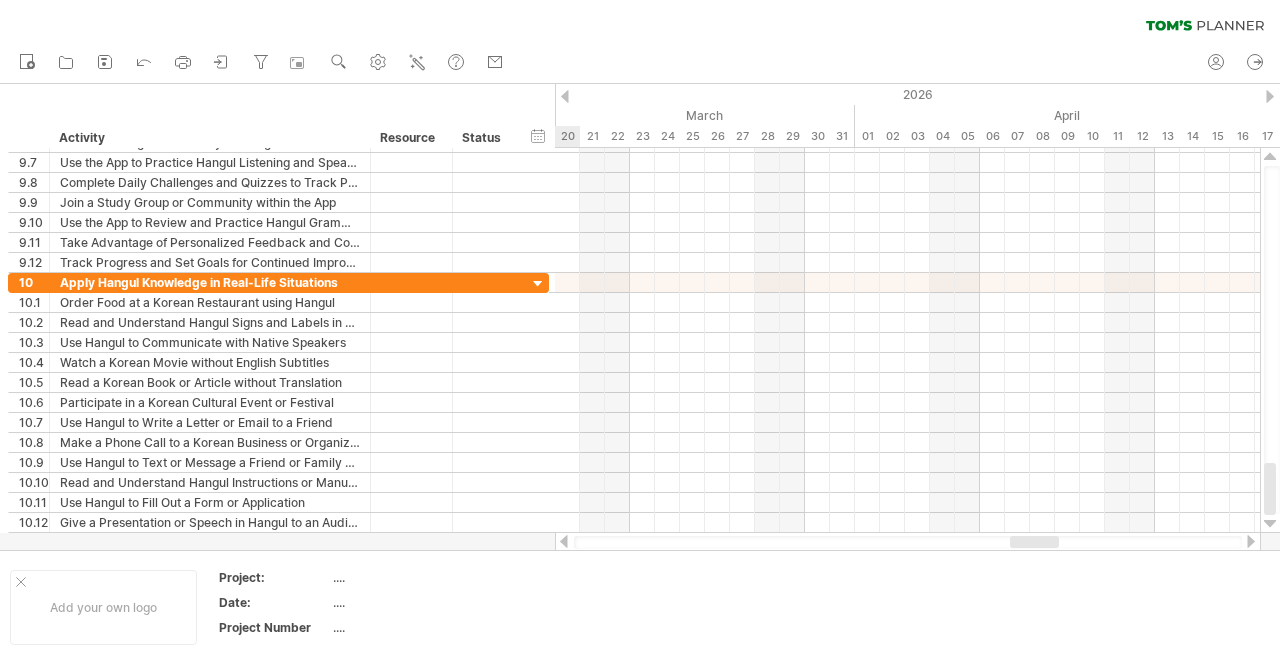 drag, startPoint x: 624, startPoint y: 539, endPoint x: 1026, endPoint y: 545, distance: 402.04477 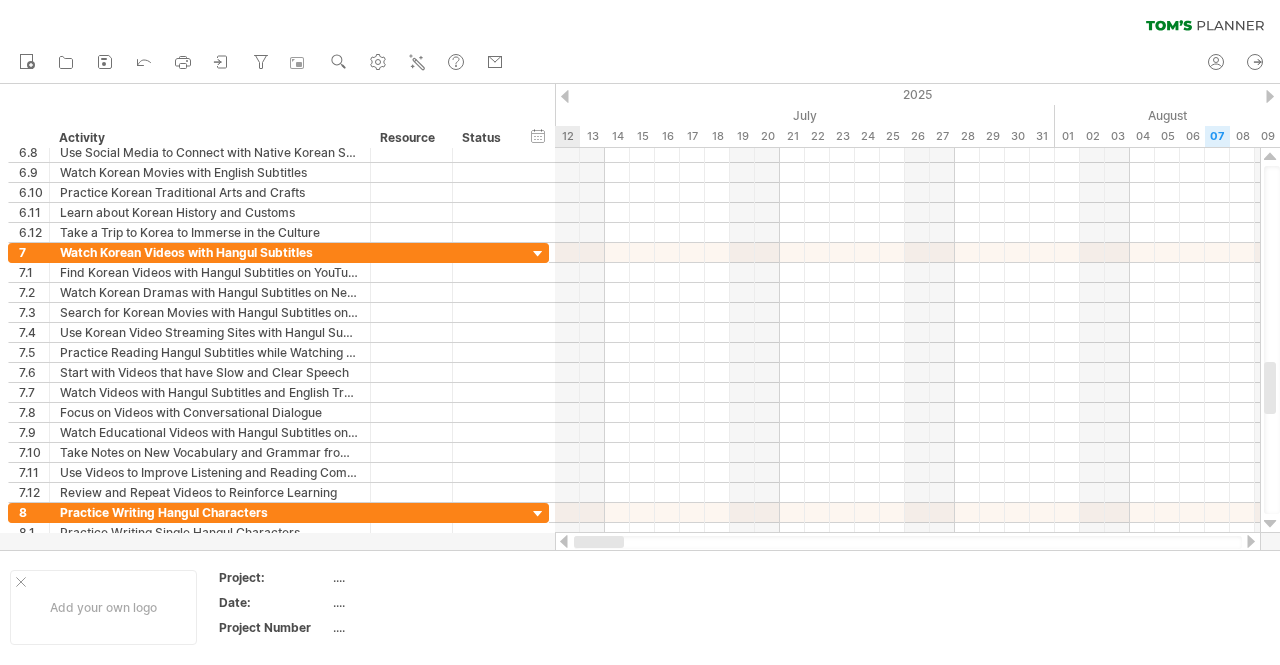 drag, startPoint x: 1034, startPoint y: 539, endPoint x: 562, endPoint y: 539, distance: 472 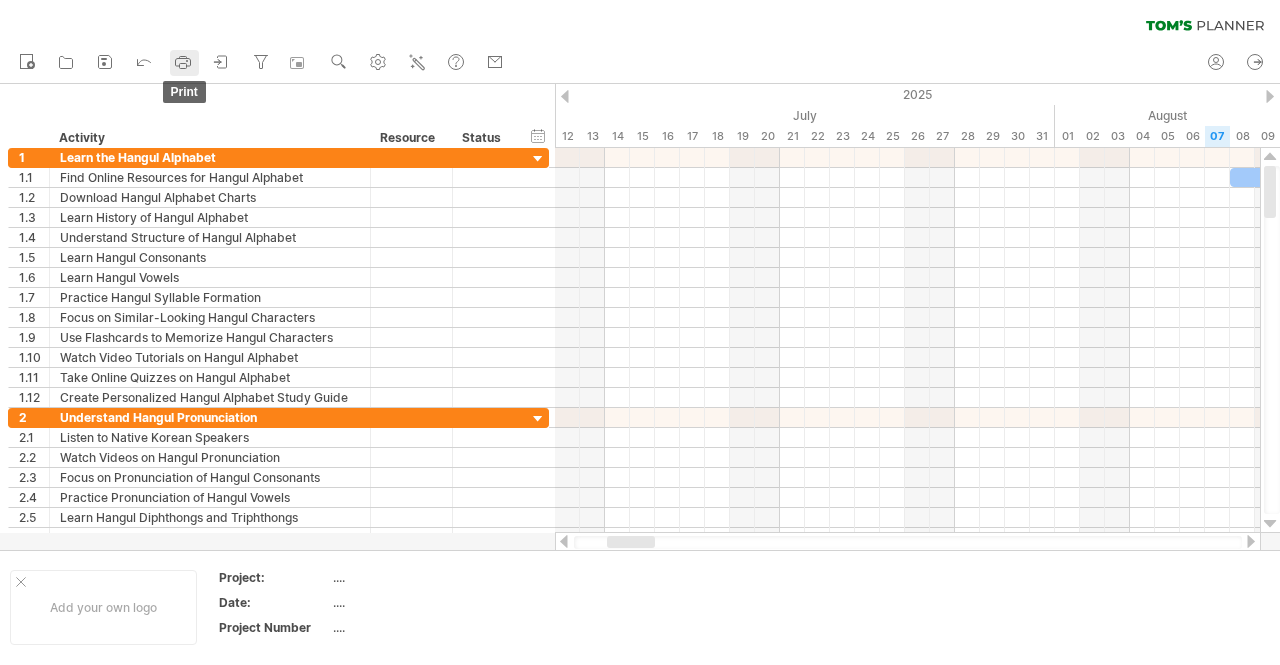 click 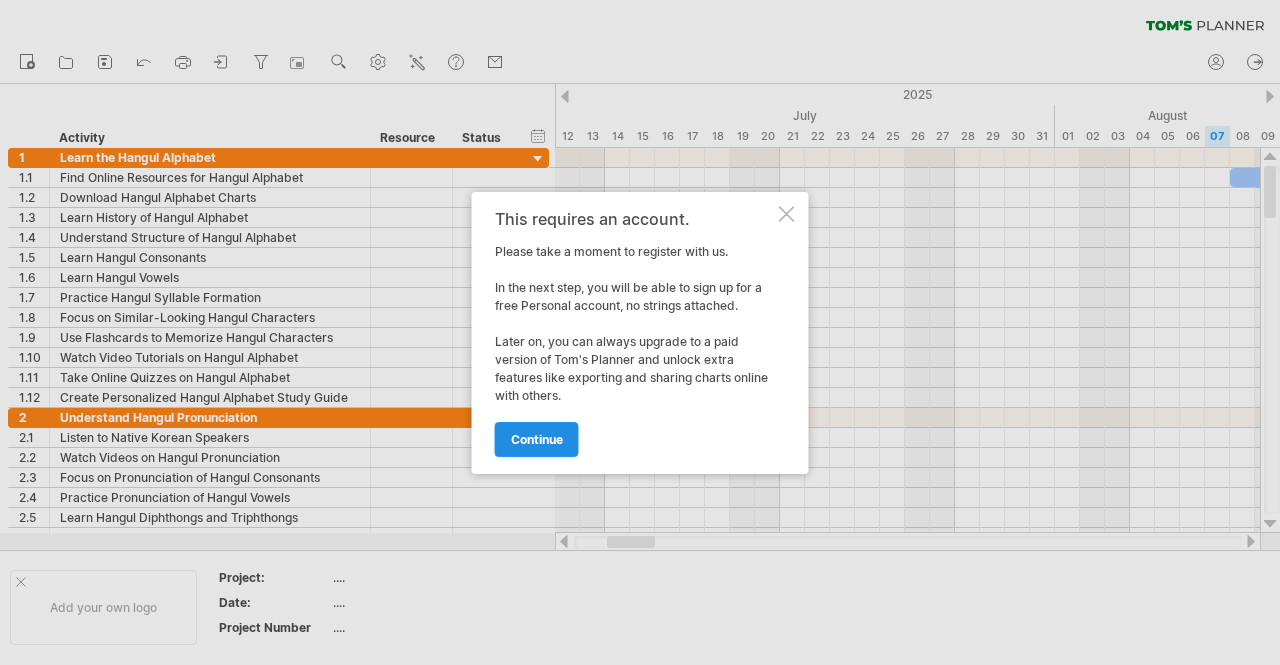 click on "continue" at bounding box center (537, 439) 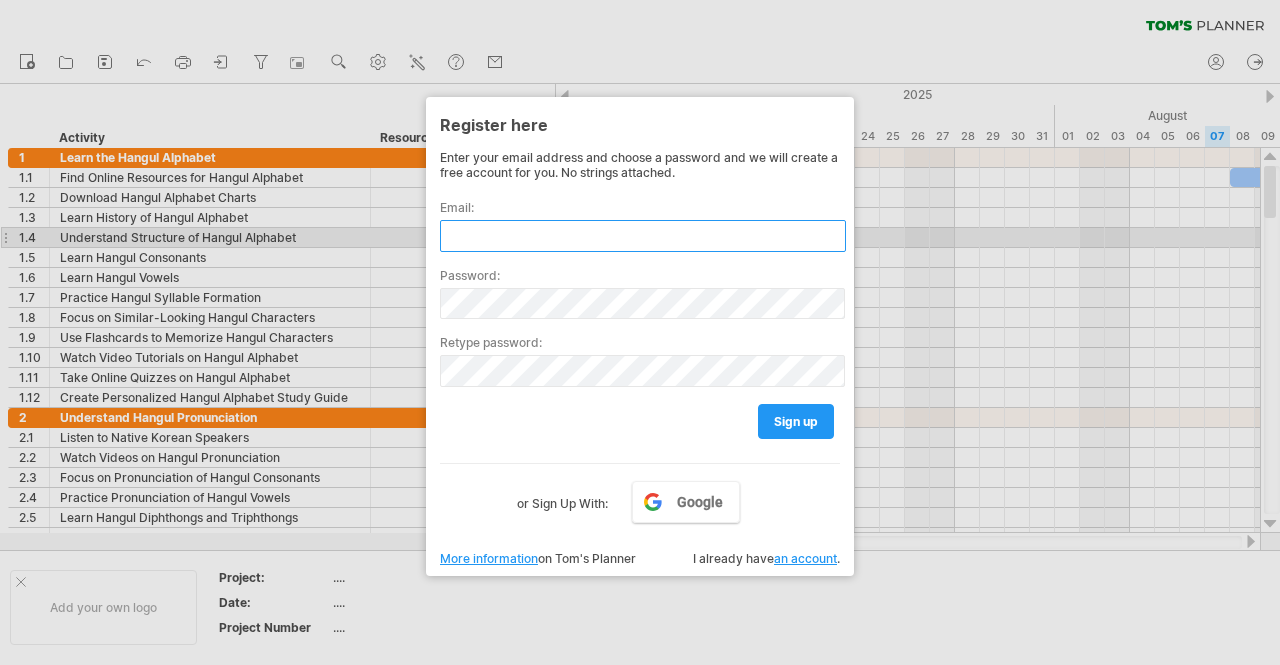 click at bounding box center [643, 236] 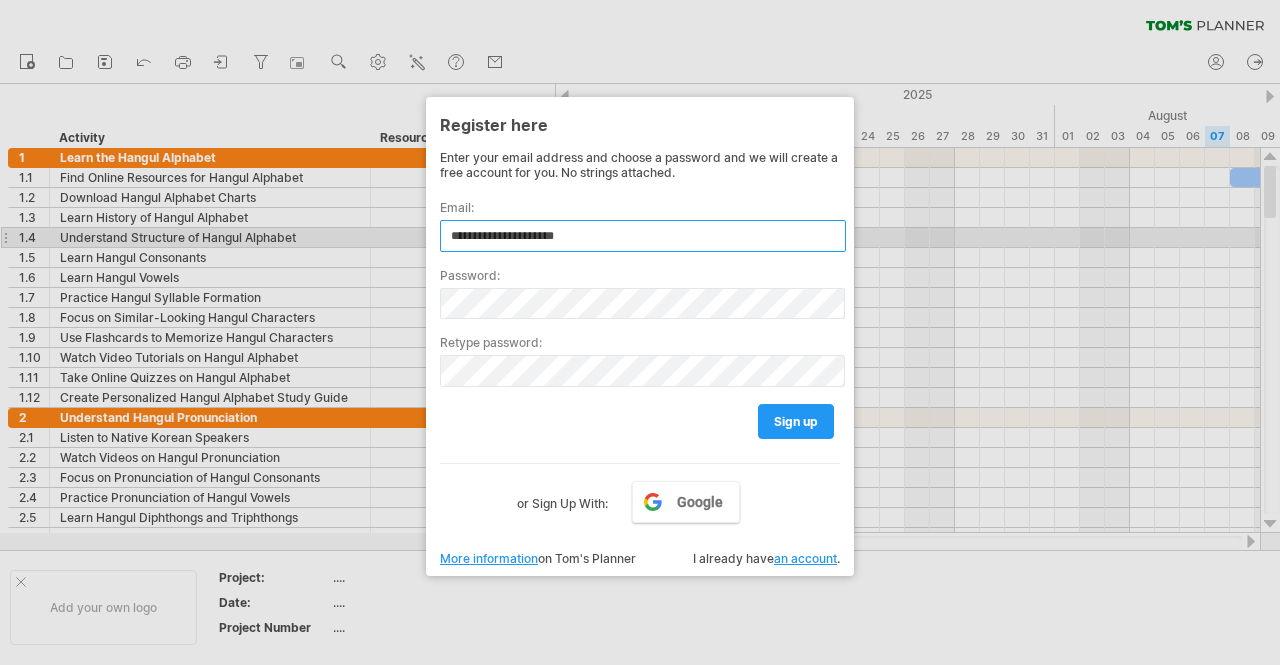 type on "**********" 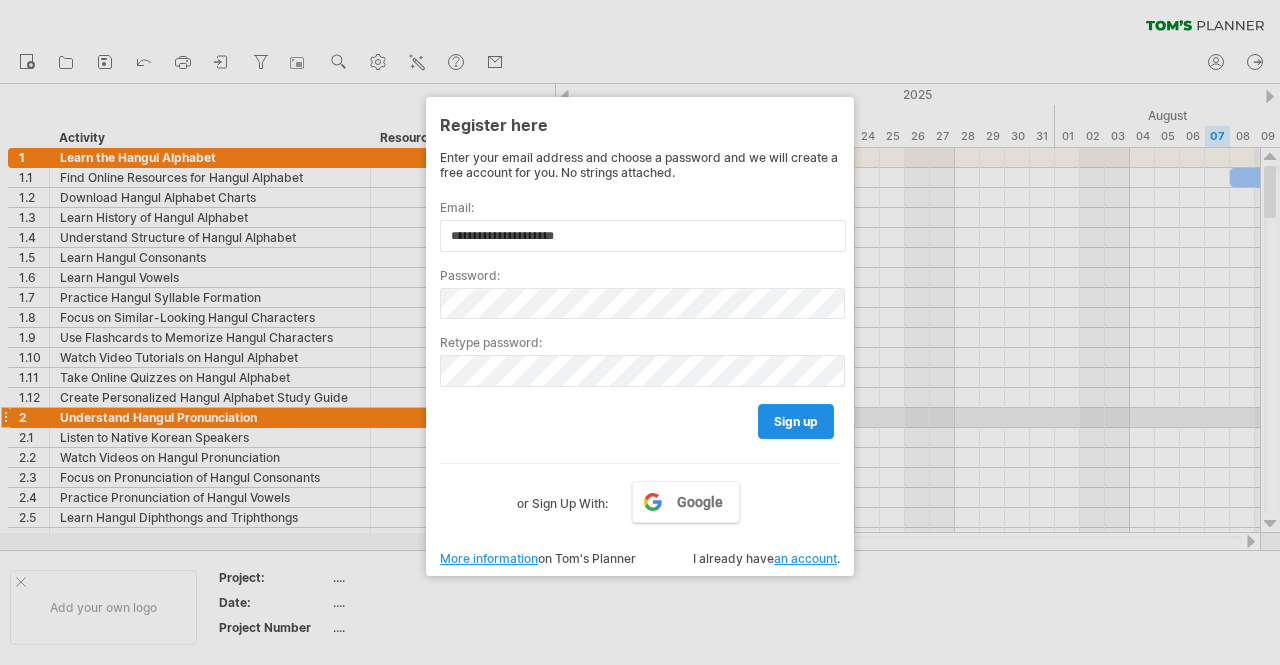 click on "sign up" at bounding box center (796, 421) 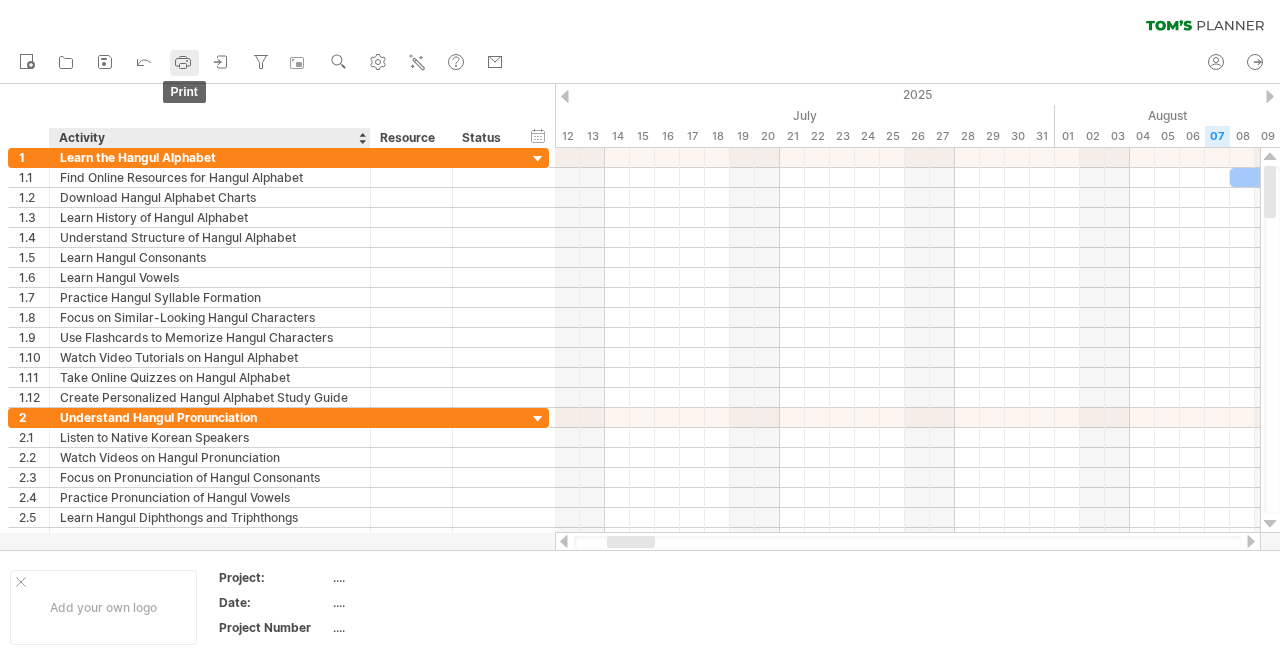 click 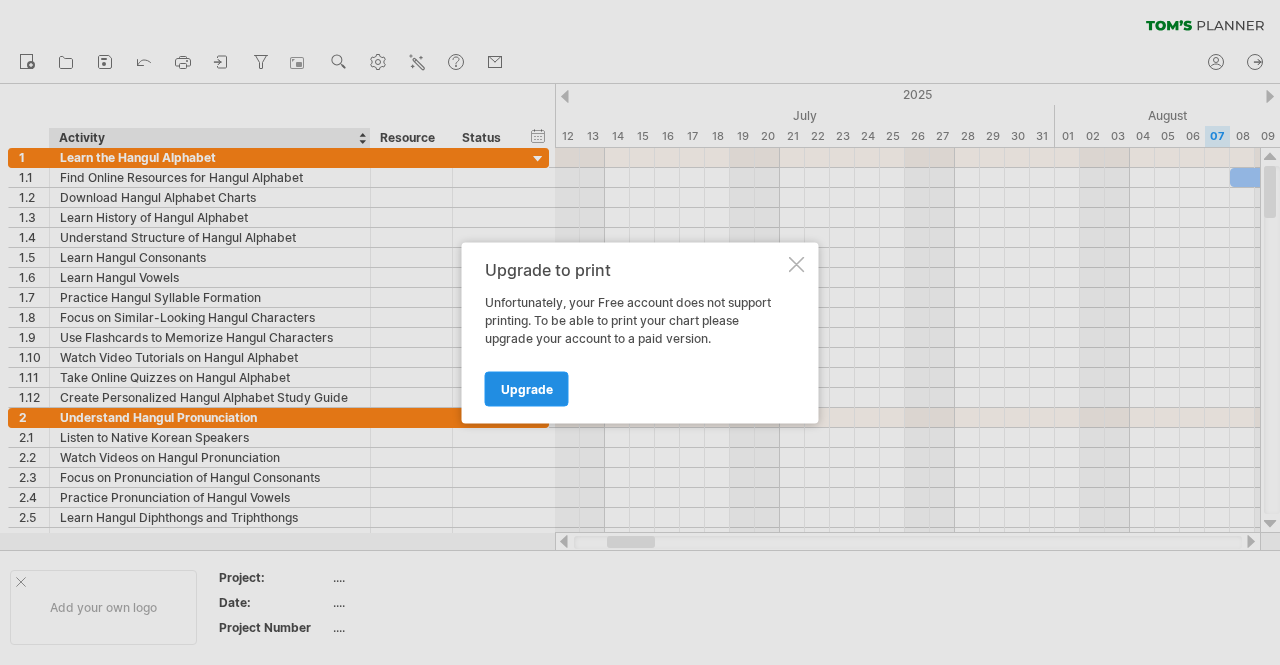 click on "Upgrade" at bounding box center (527, 388) 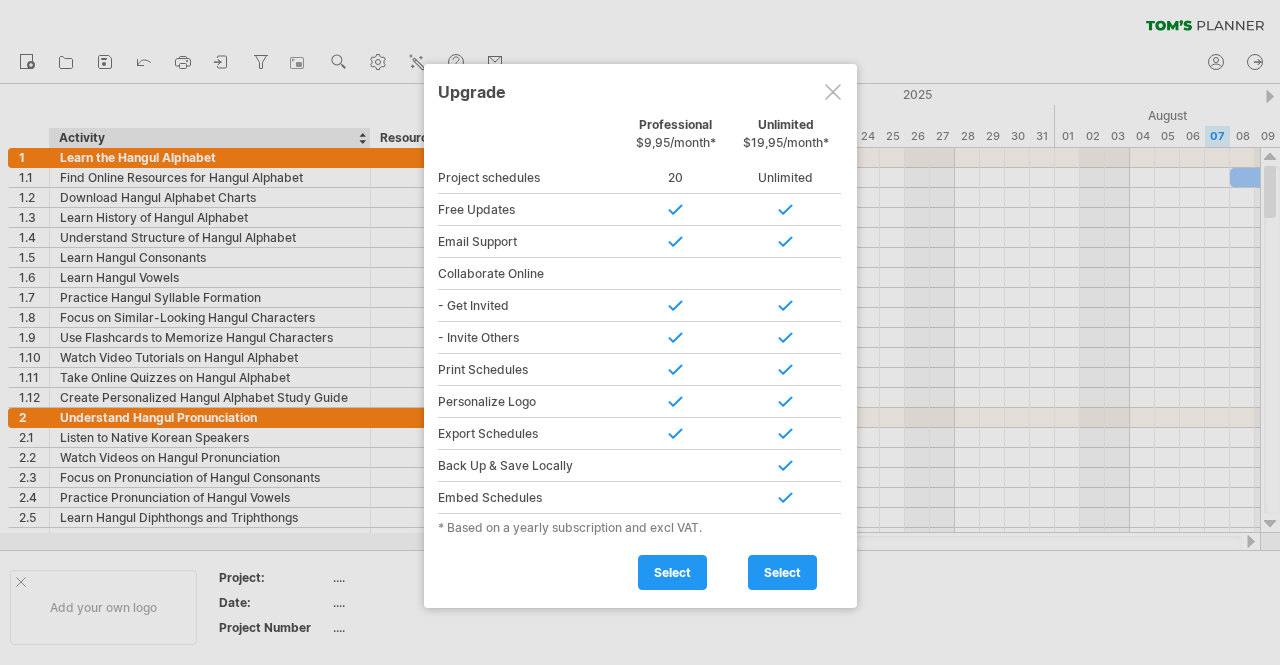 click at bounding box center [833, 92] 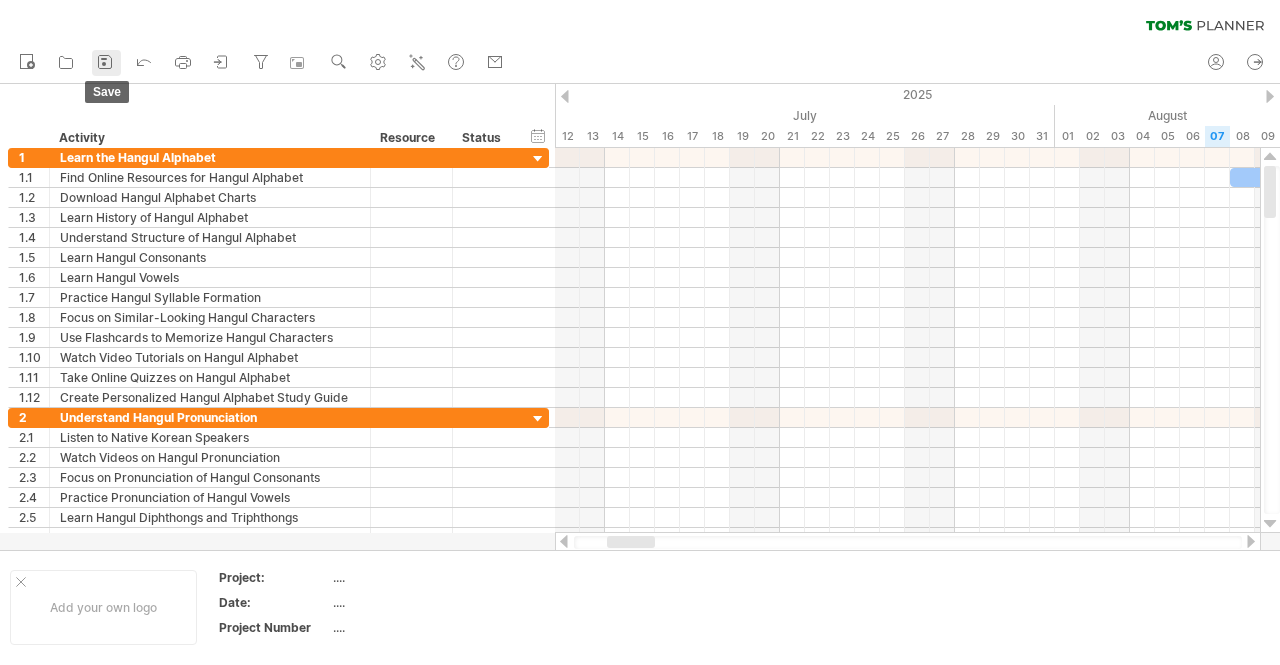 click 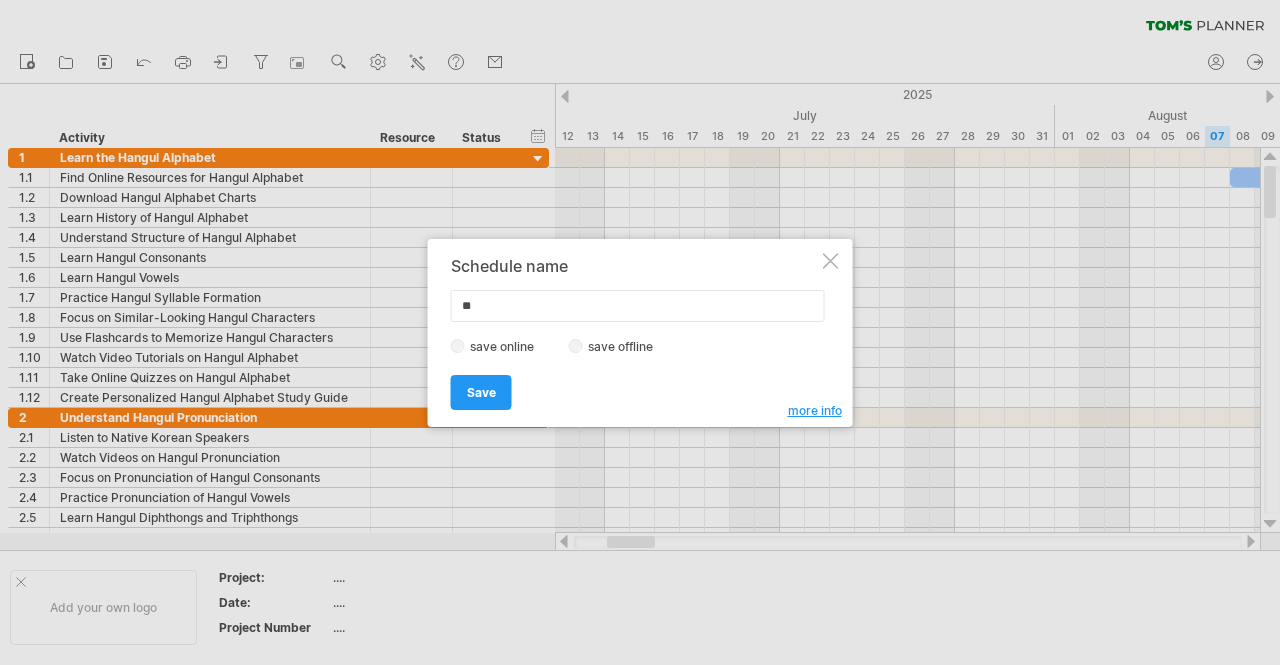 type on "*" 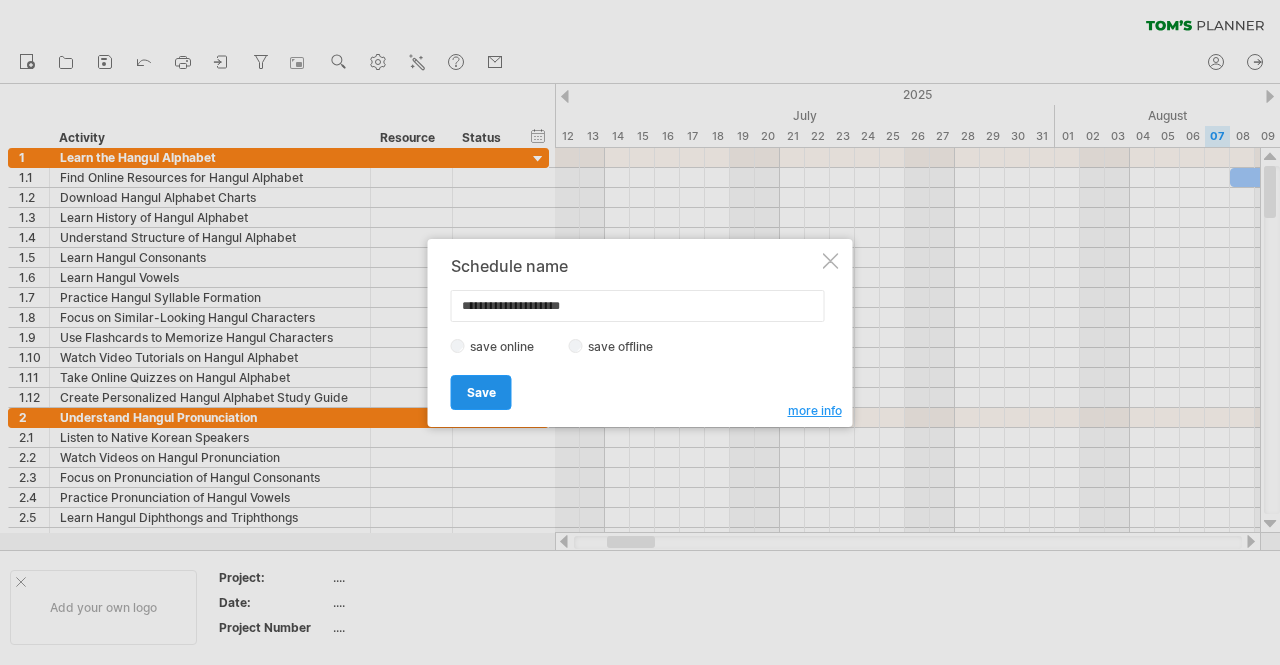 type on "**********" 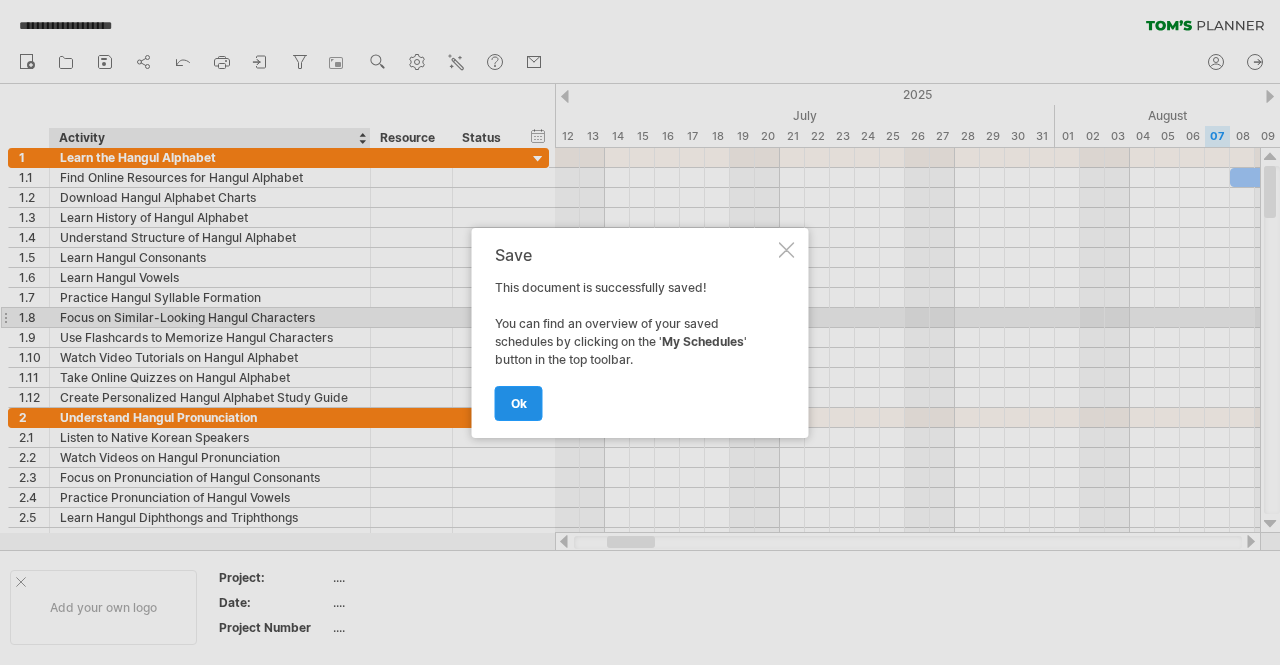 click on "ok" at bounding box center (519, 403) 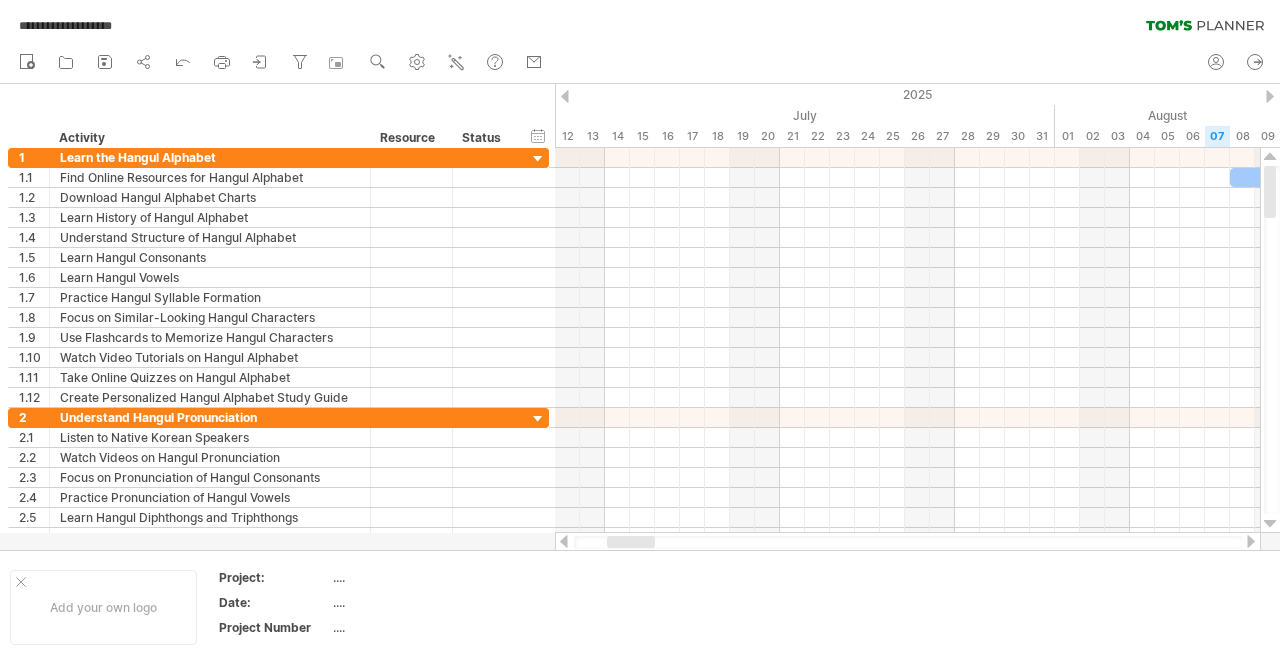 click 